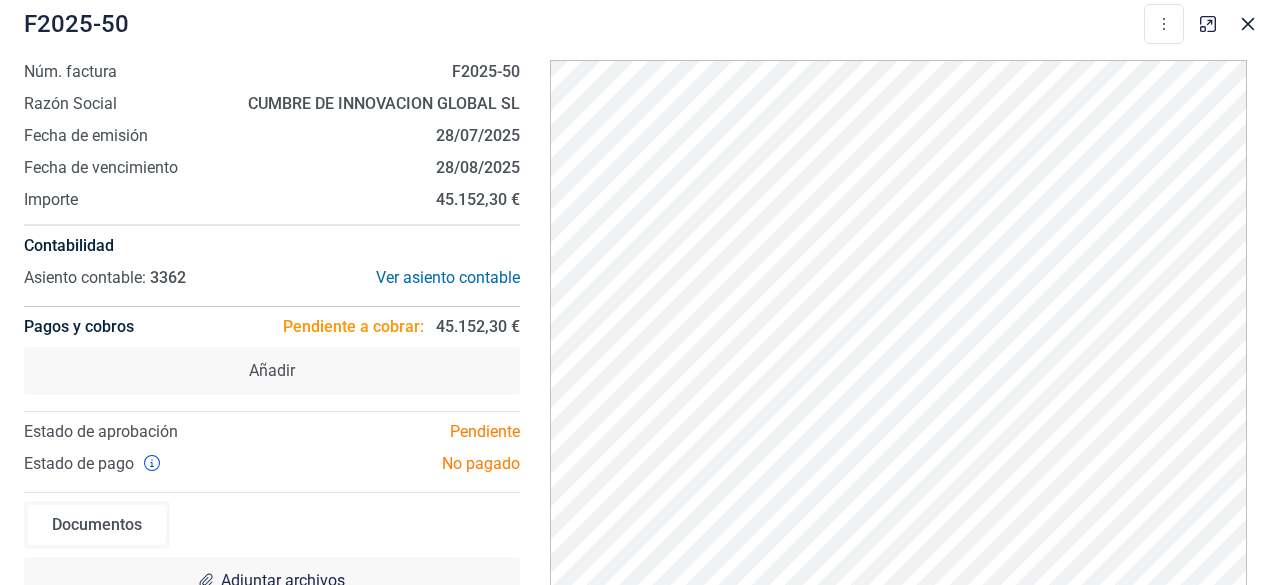 scroll, scrollTop: 0, scrollLeft: 0, axis: both 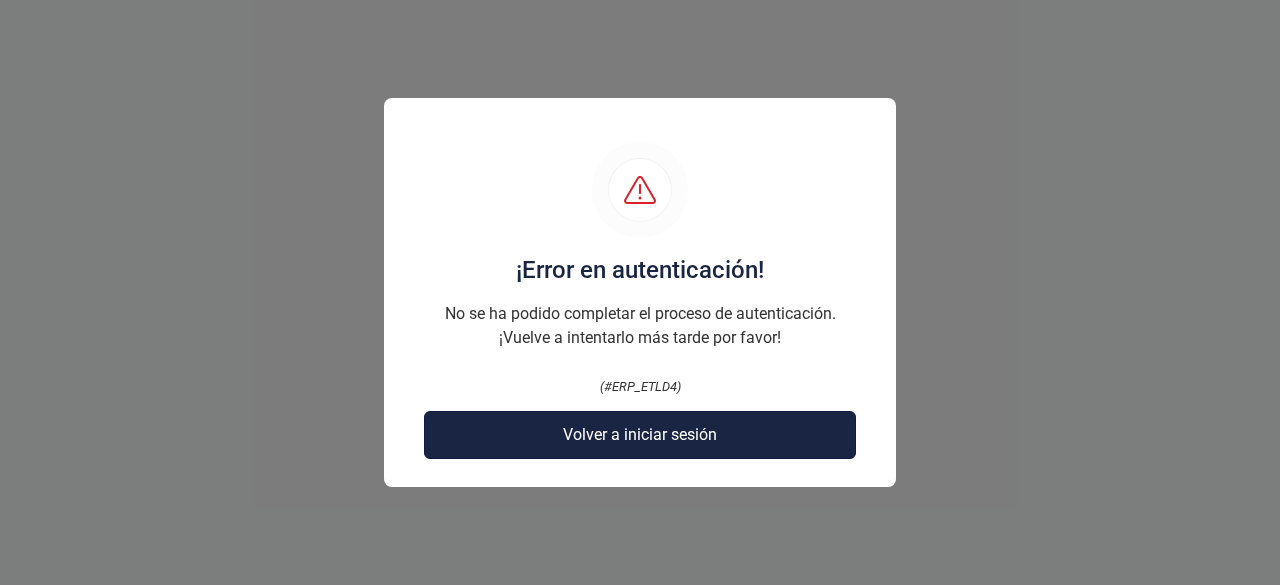 click on "Volver a iniciar sesión" at bounding box center [640, 435] 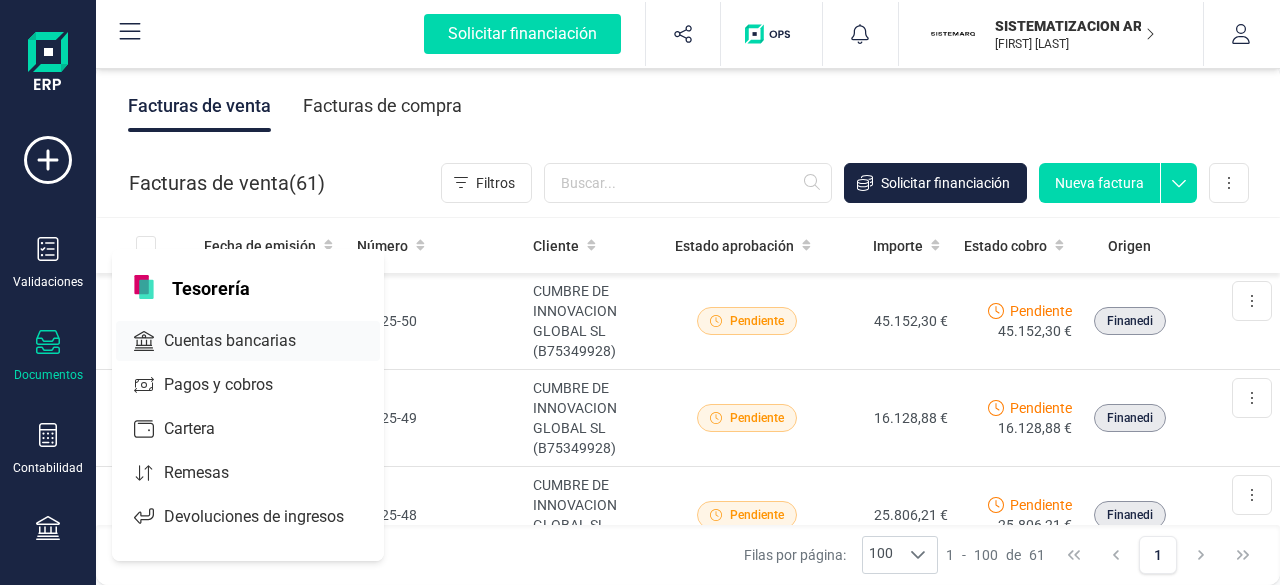 scroll, scrollTop: 0, scrollLeft: 0, axis: both 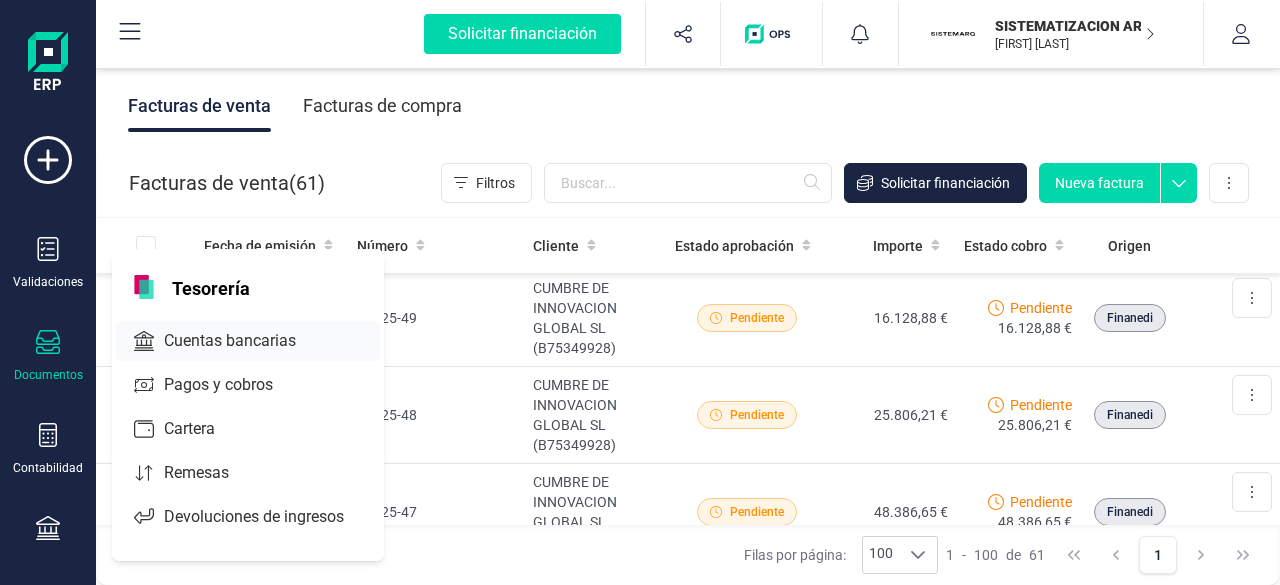 click on "Cuentas bancarias" at bounding box center [244, 341] 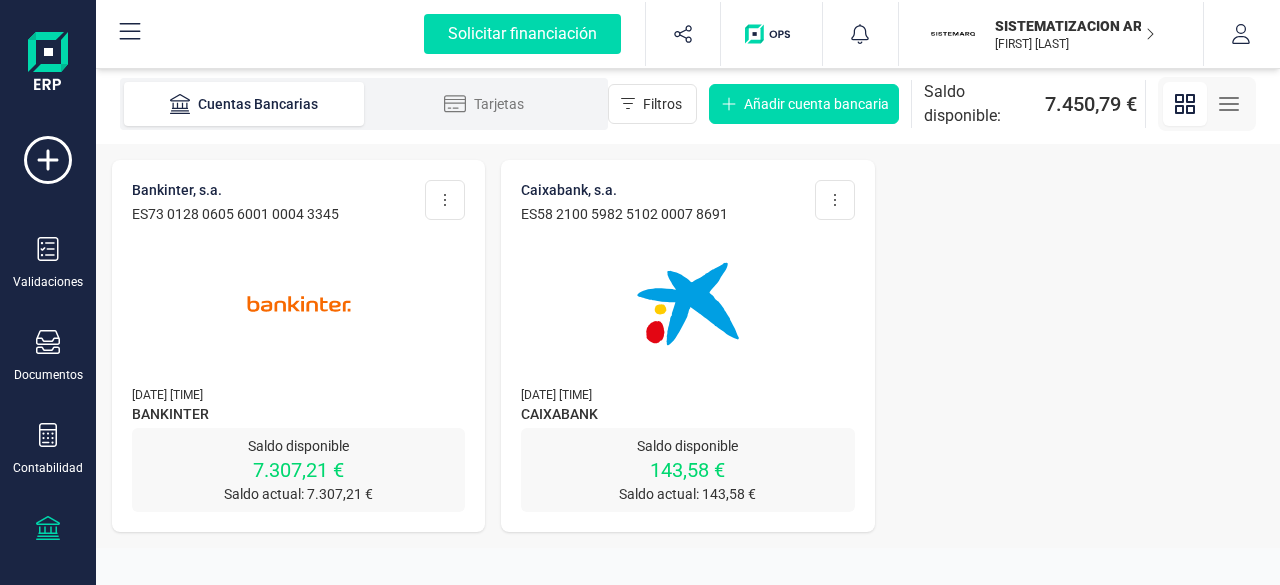 click at bounding box center (299, 304) 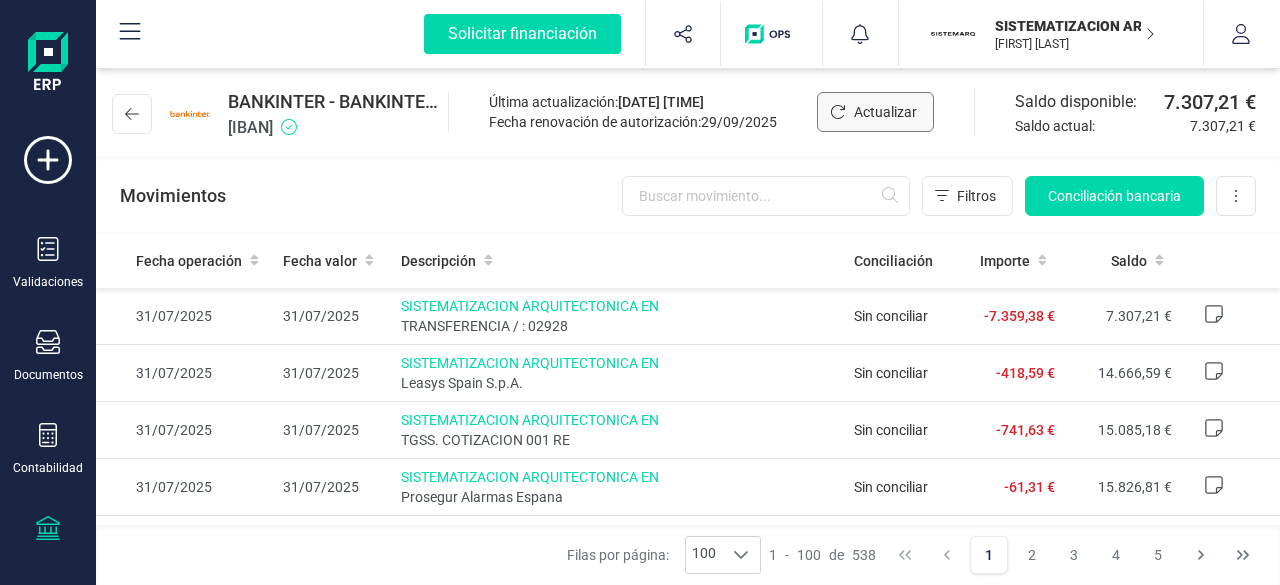 click on "Actualizar" at bounding box center [885, 112] 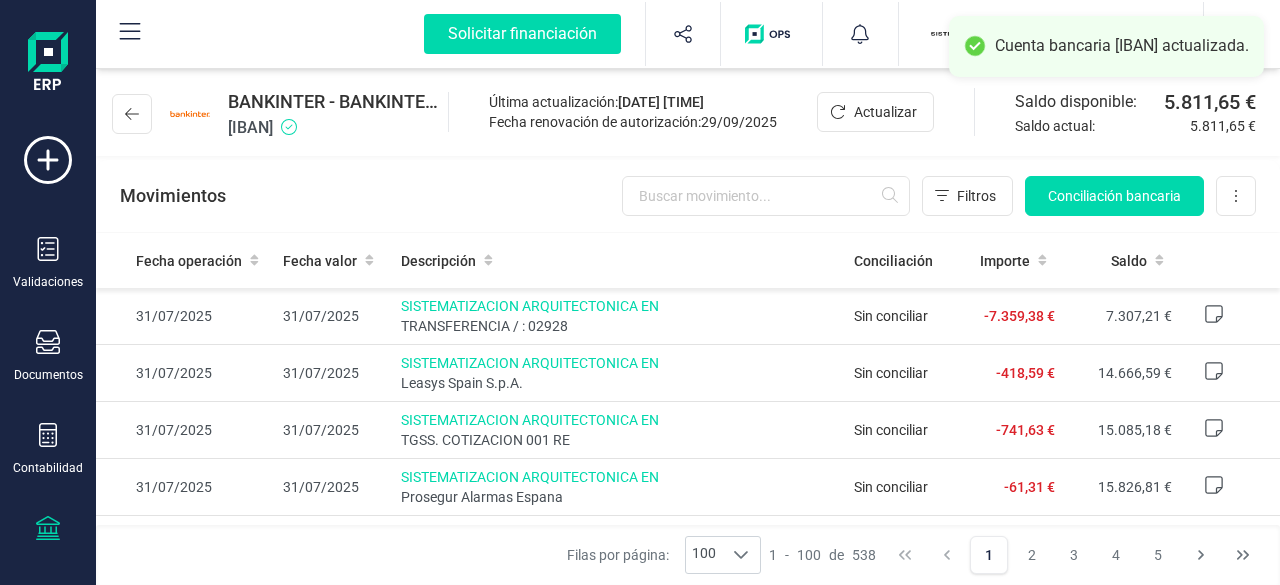 scroll, scrollTop: 100, scrollLeft: 0, axis: vertical 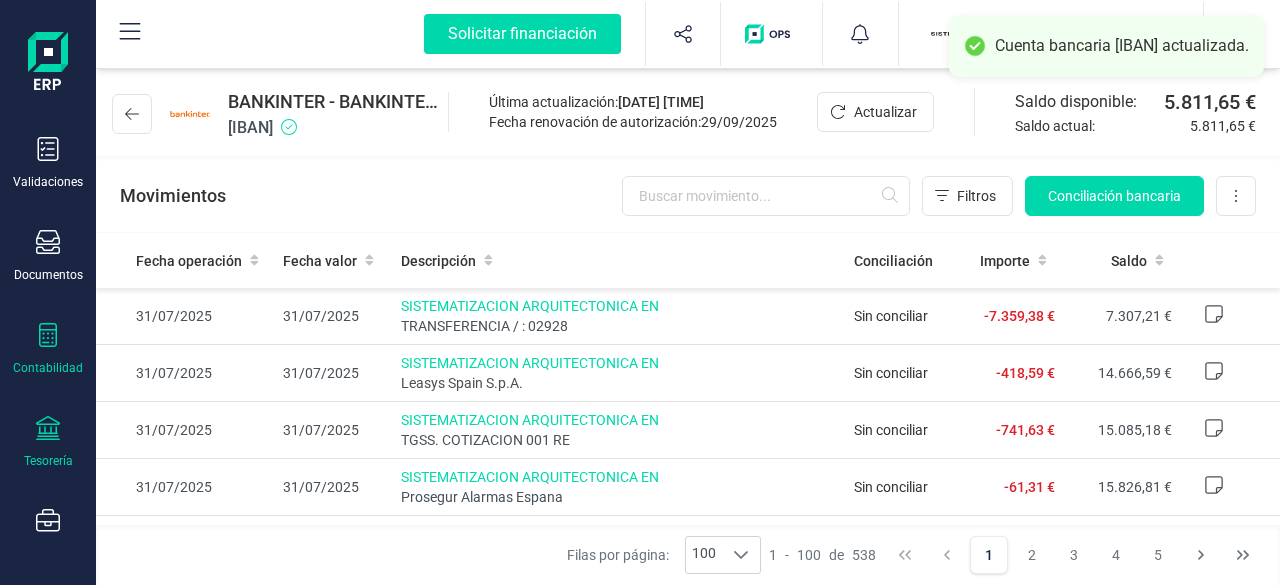 click on "Contabilidad" at bounding box center [48, 349] 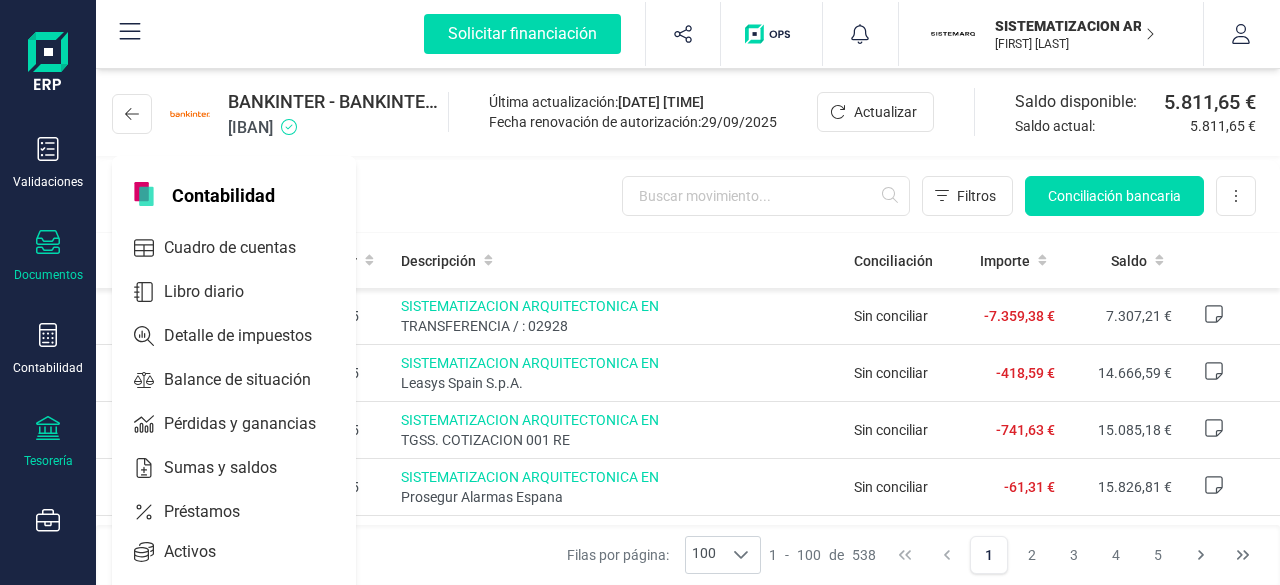 click at bounding box center [48, 244] 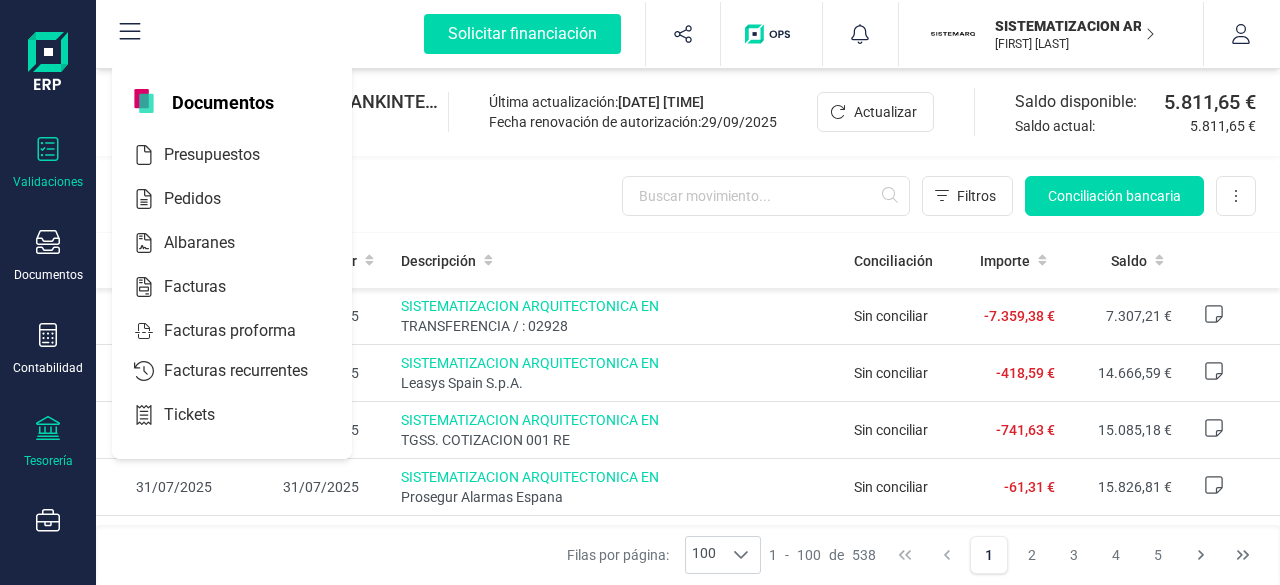 click 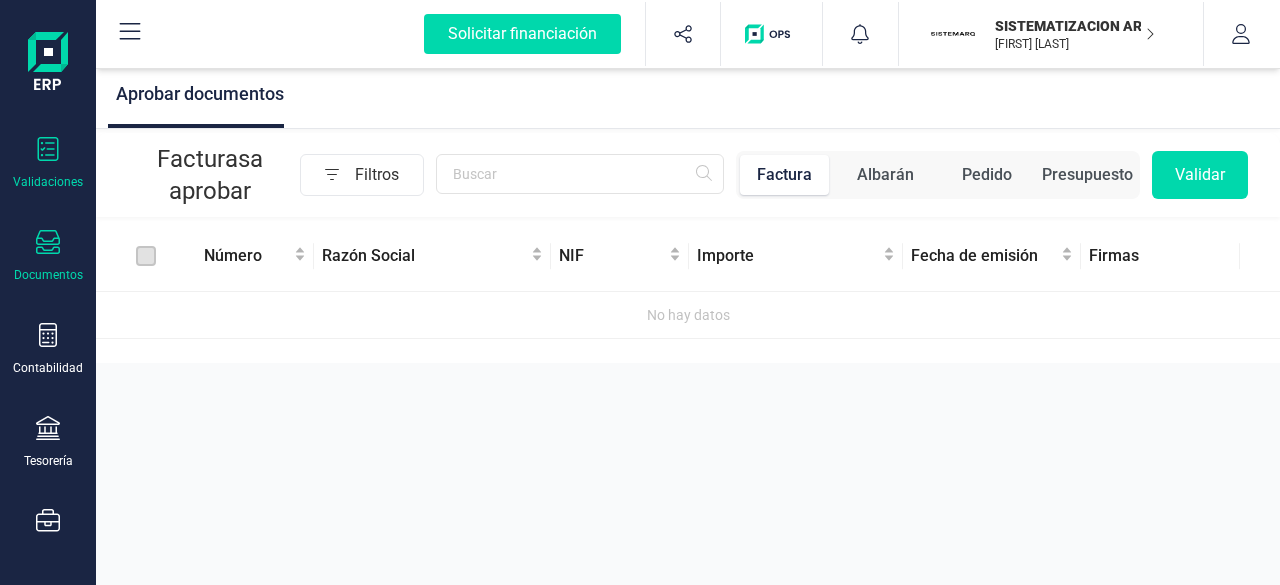 click 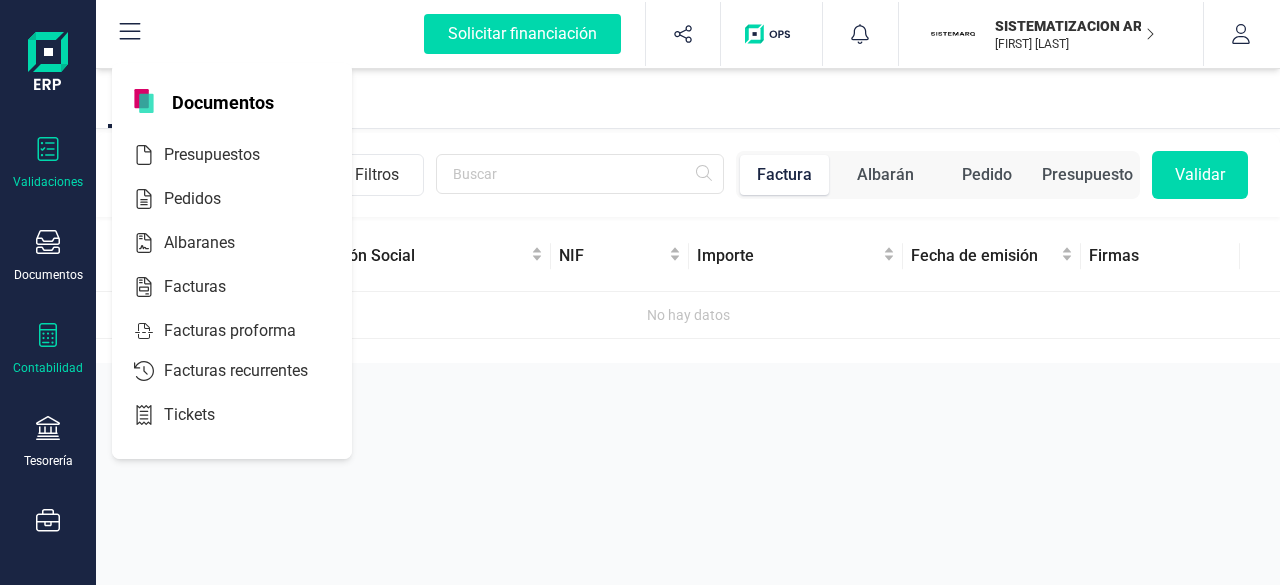 click on "Contabilidad" at bounding box center [48, 349] 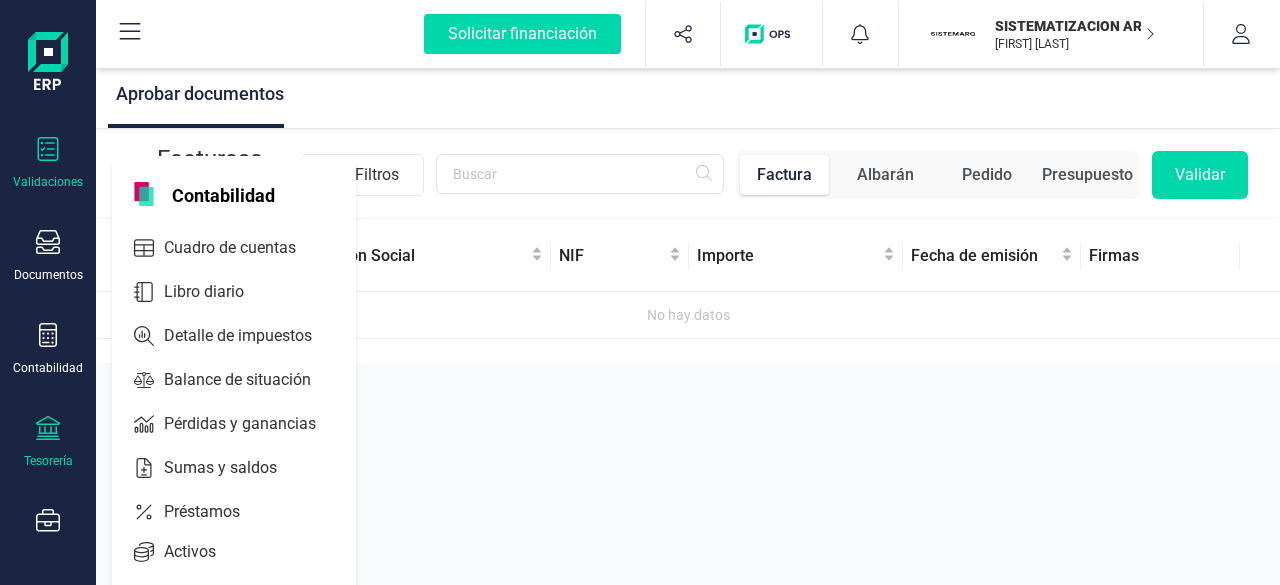 click 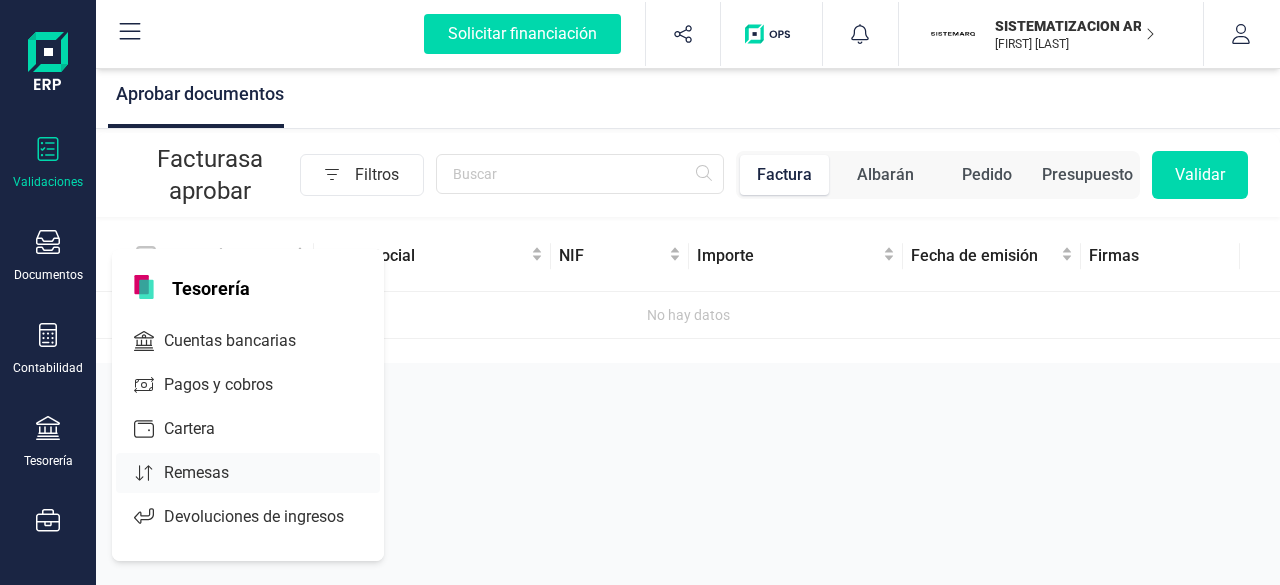 click on "Remesas" at bounding box center [210, 473] 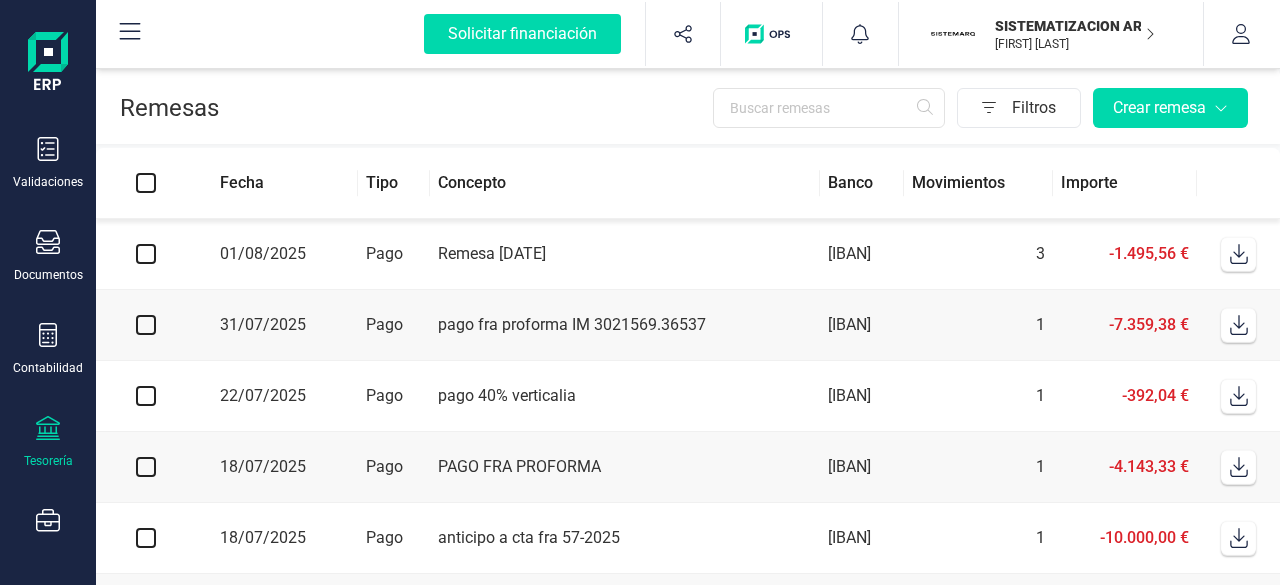 click on "3" at bounding box center [978, 254] 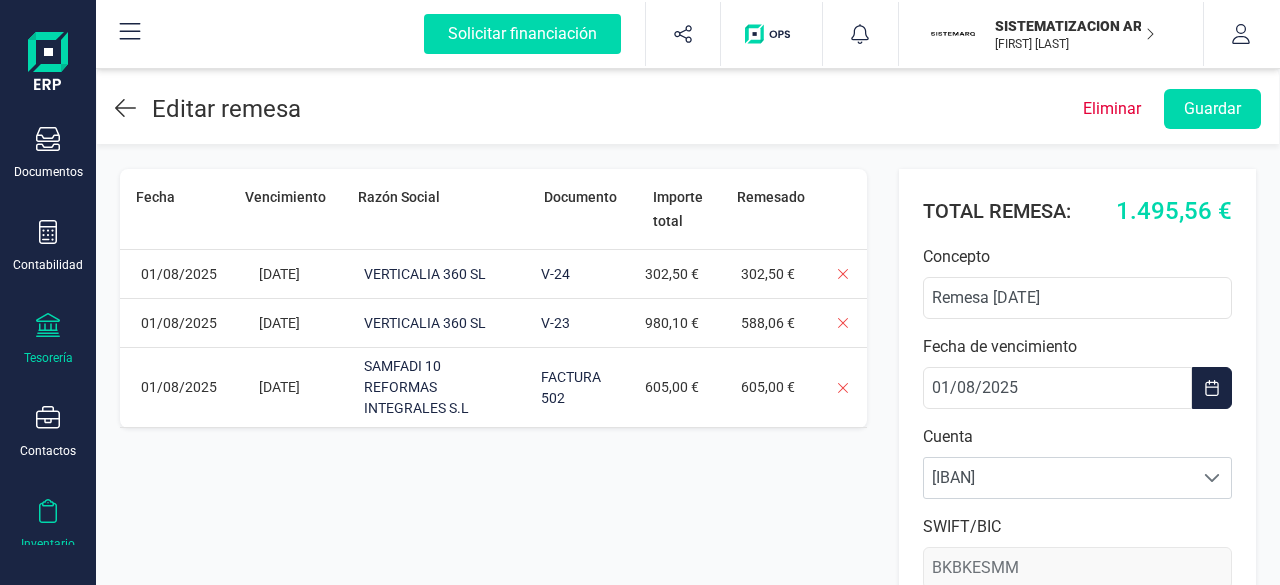 scroll, scrollTop: 300, scrollLeft: 0, axis: vertical 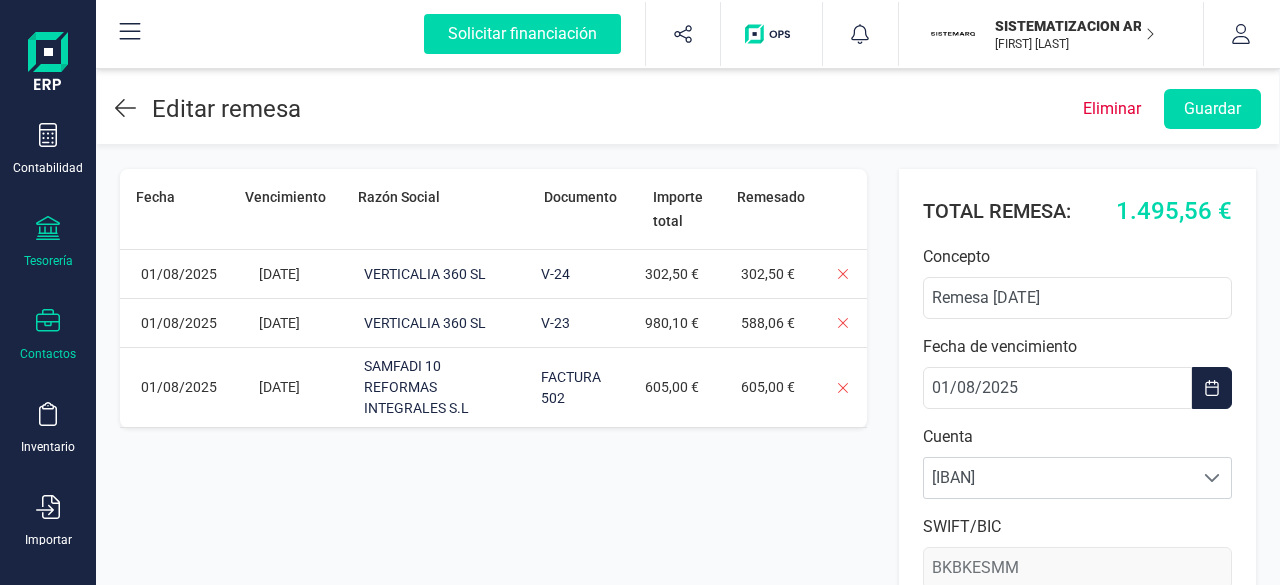 click 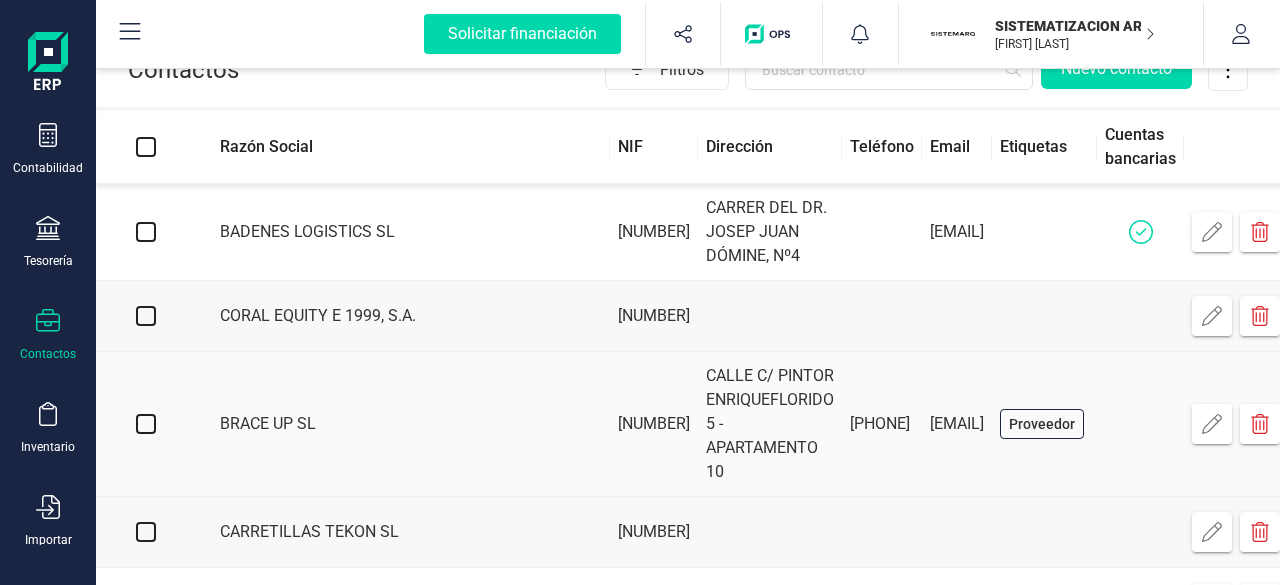 scroll, scrollTop: 0, scrollLeft: 0, axis: both 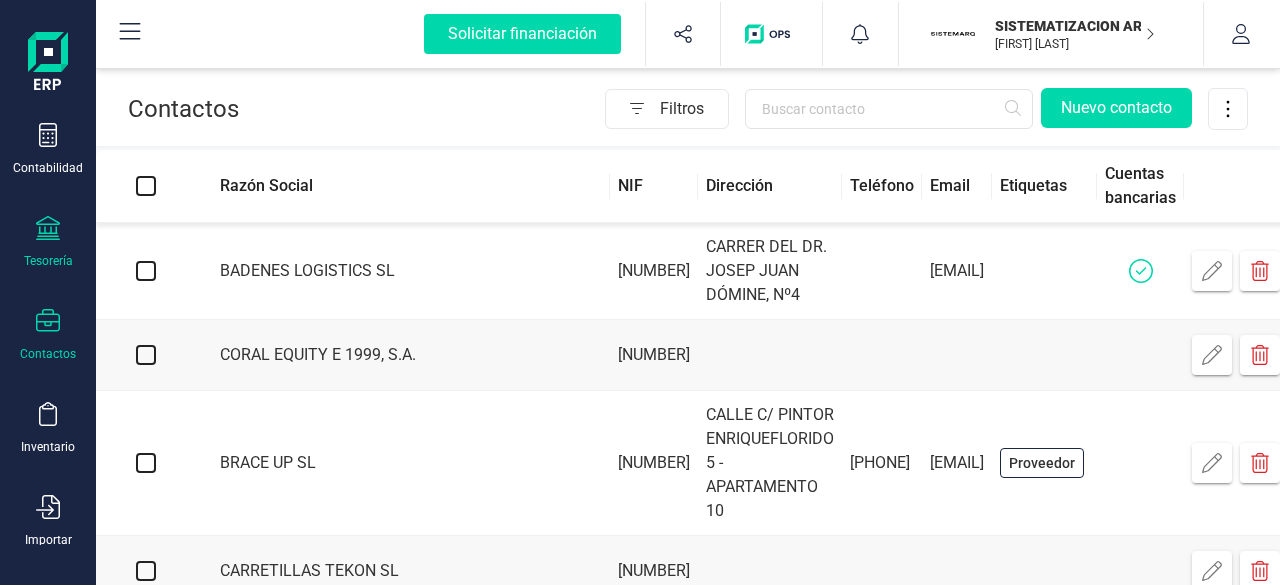 click on "Tesorería" at bounding box center (48, 242) 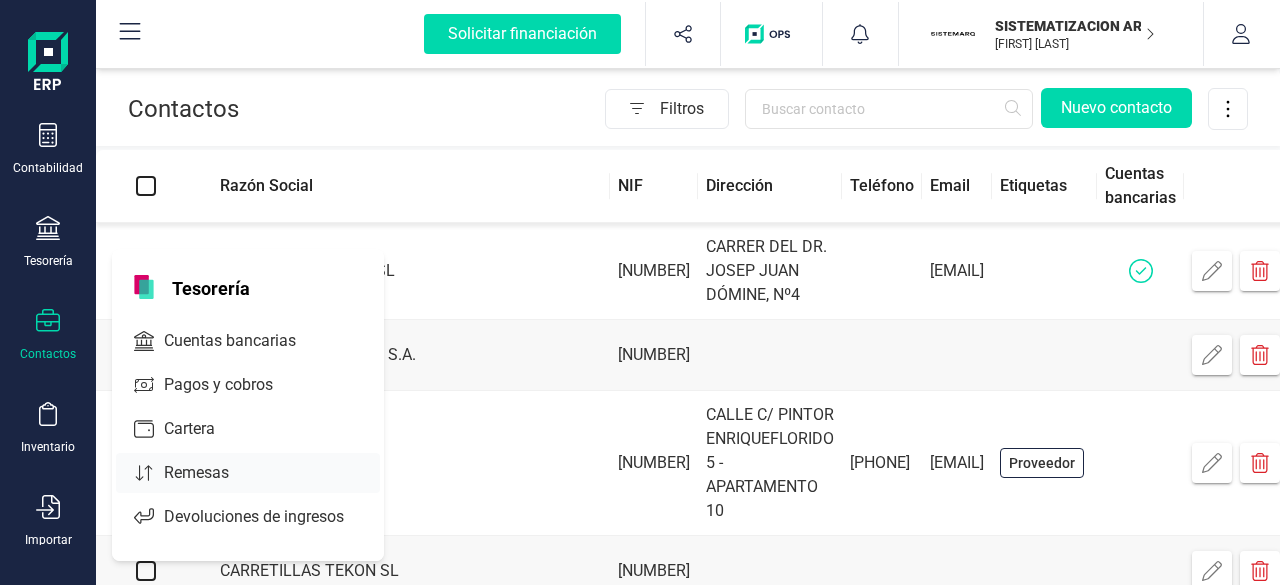 click on "Remesas" at bounding box center [210, 473] 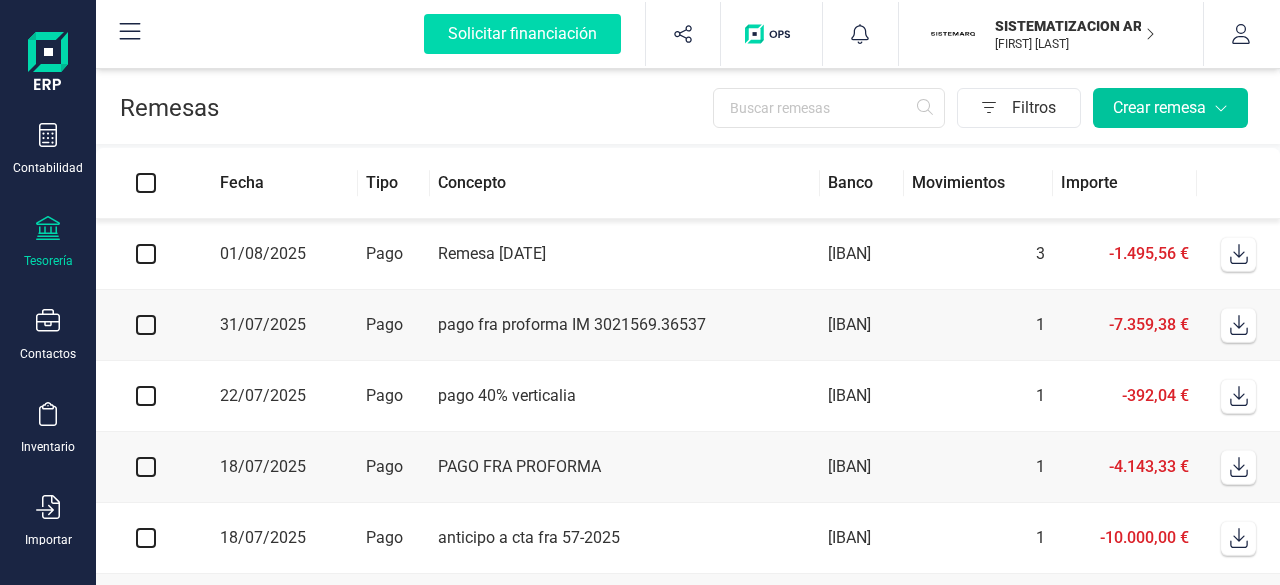 click on "Crear remesa" at bounding box center [1170, 108] 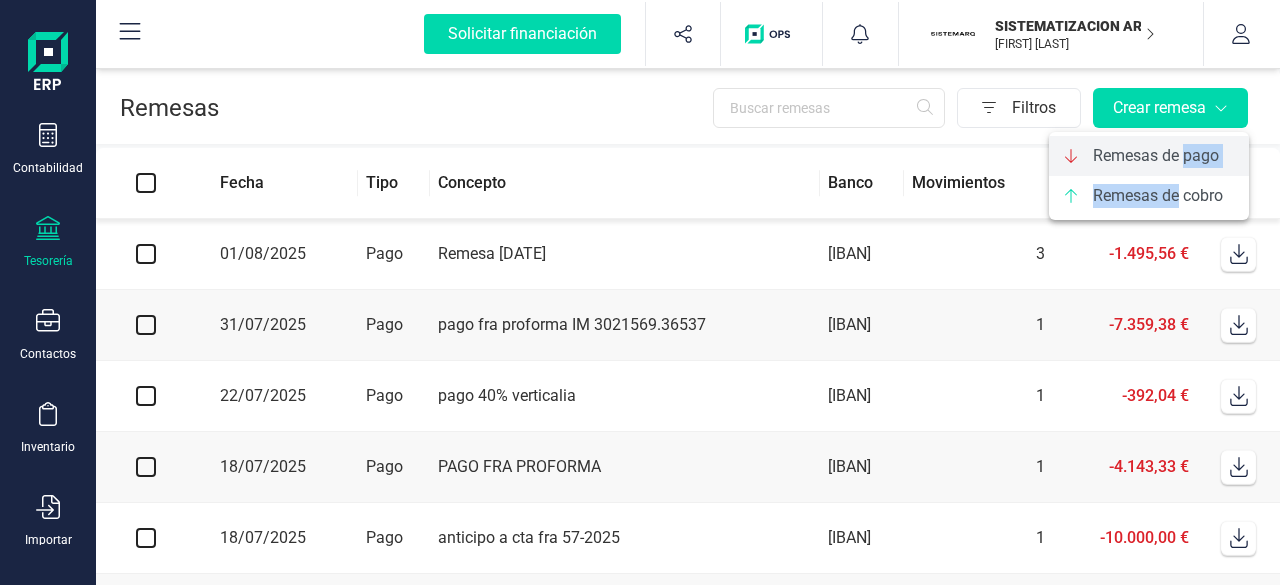 drag, startPoint x: 1176, startPoint y: 195, endPoint x: 1185, endPoint y: 155, distance: 41 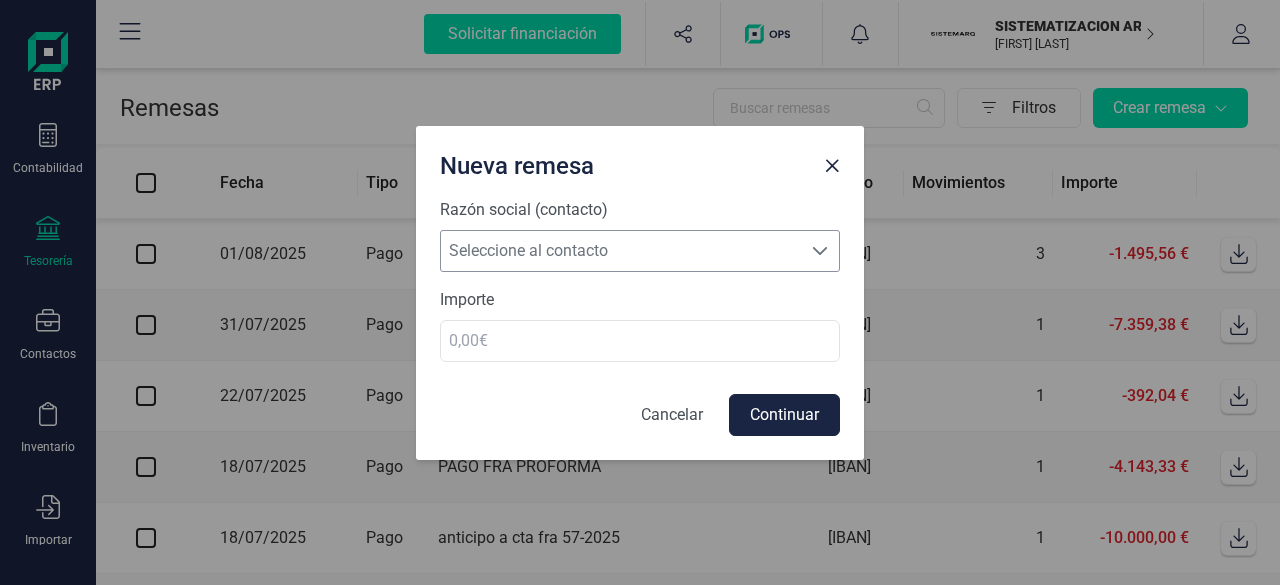 click on "Seleccione al contacto" at bounding box center (621, 251) 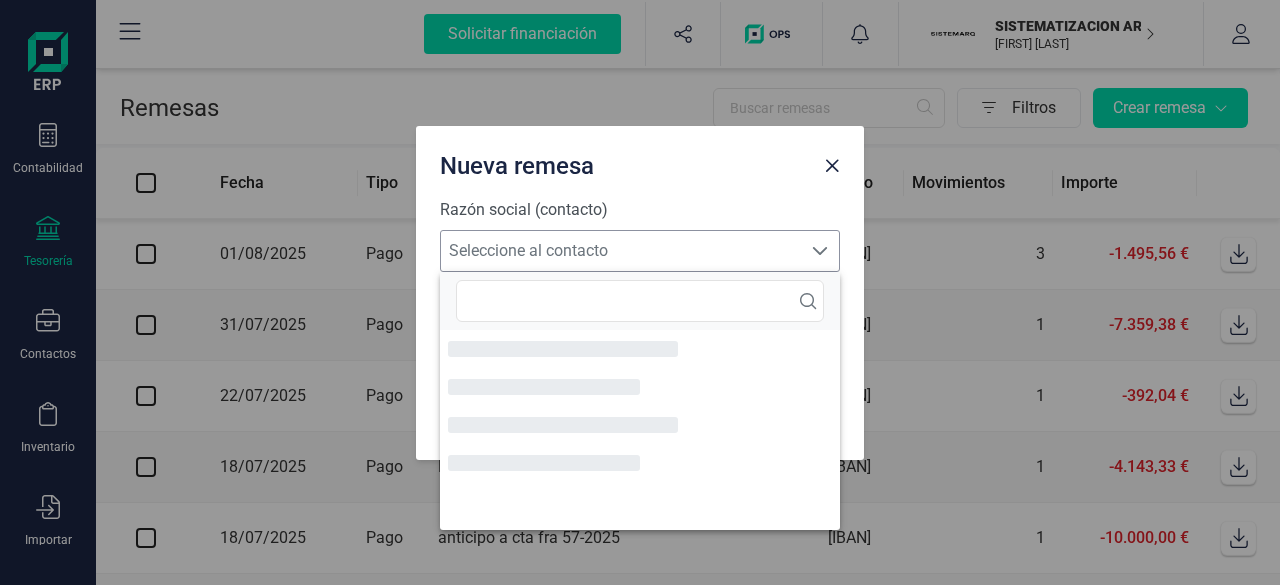scroll, scrollTop: 12, scrollLeft: 87, axis: both 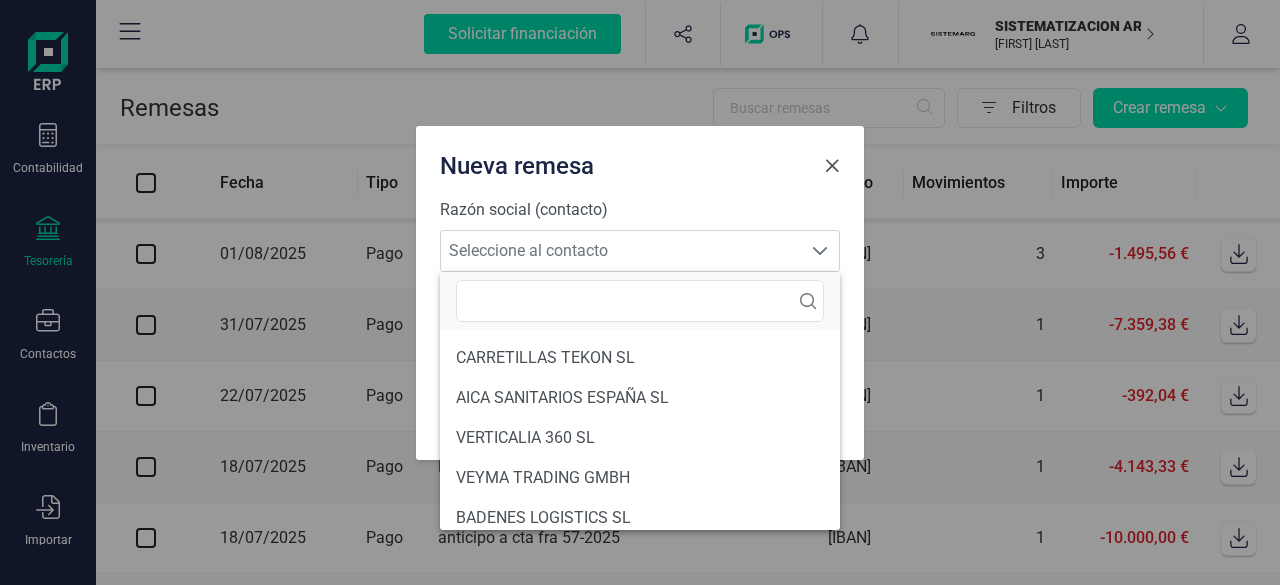 click at bounding box center [832, 166] 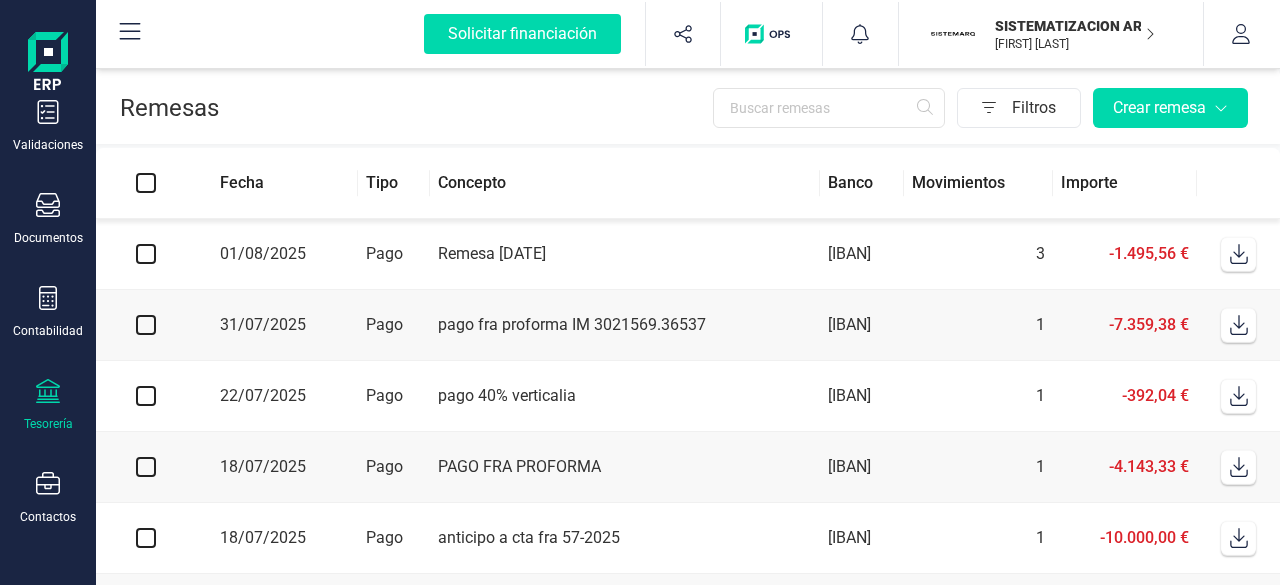 scroll, scrollTop: 108, scrollLeft: 0, axis: vertical 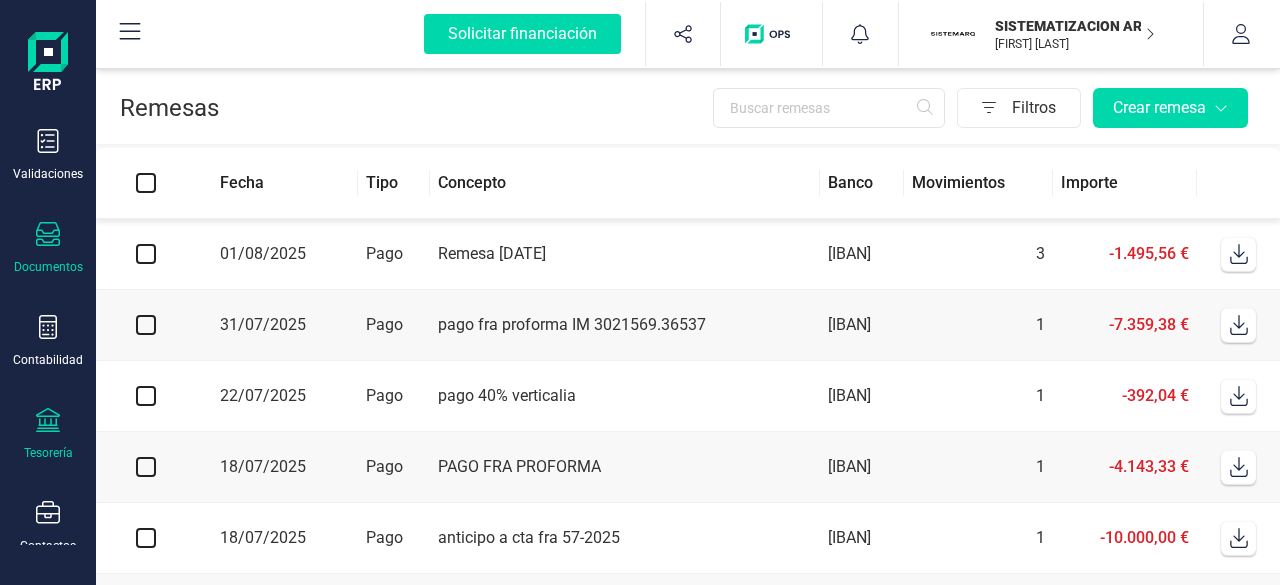 click at bounding box center (48, 236) 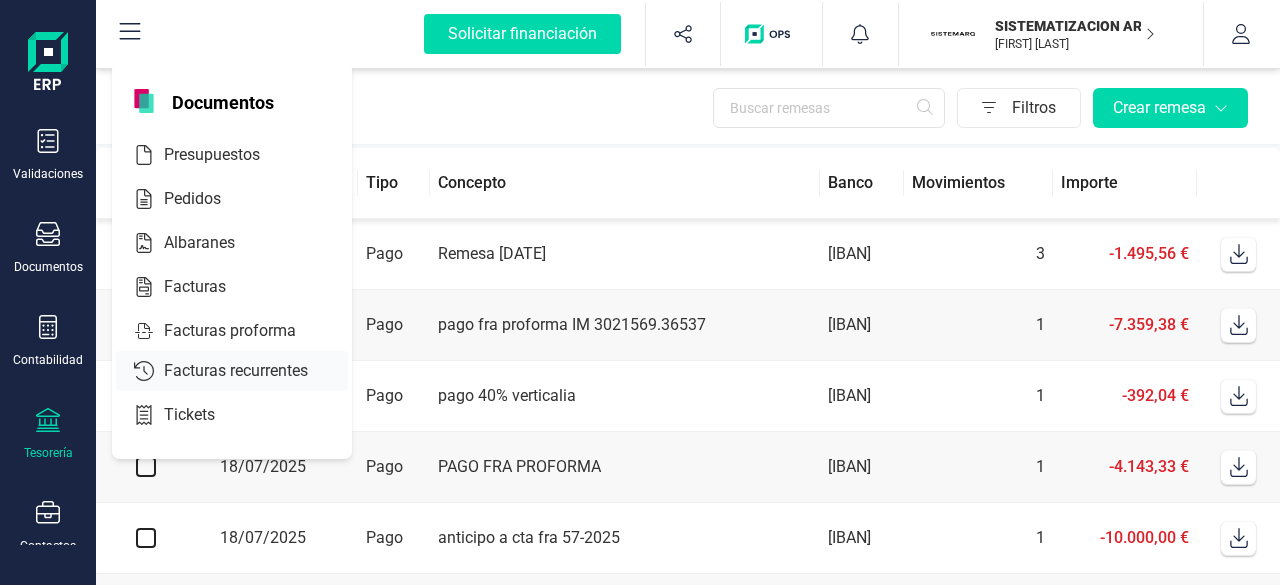 click at bounding box center [244, 287] 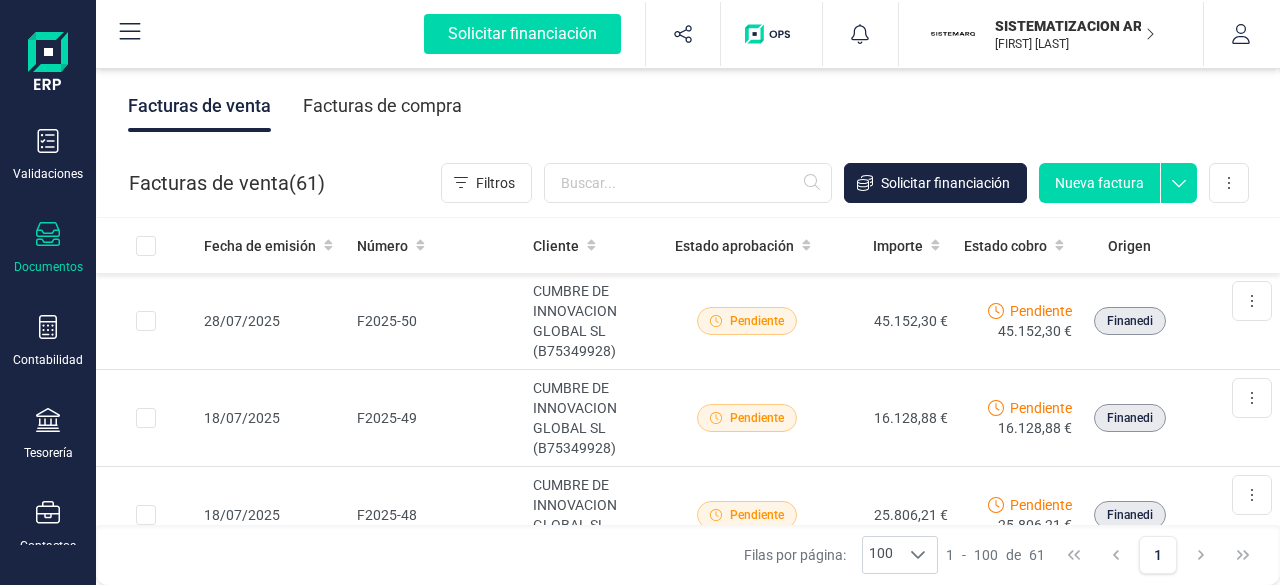 click on "Facturas de compra" at bounding box center (382, 106) 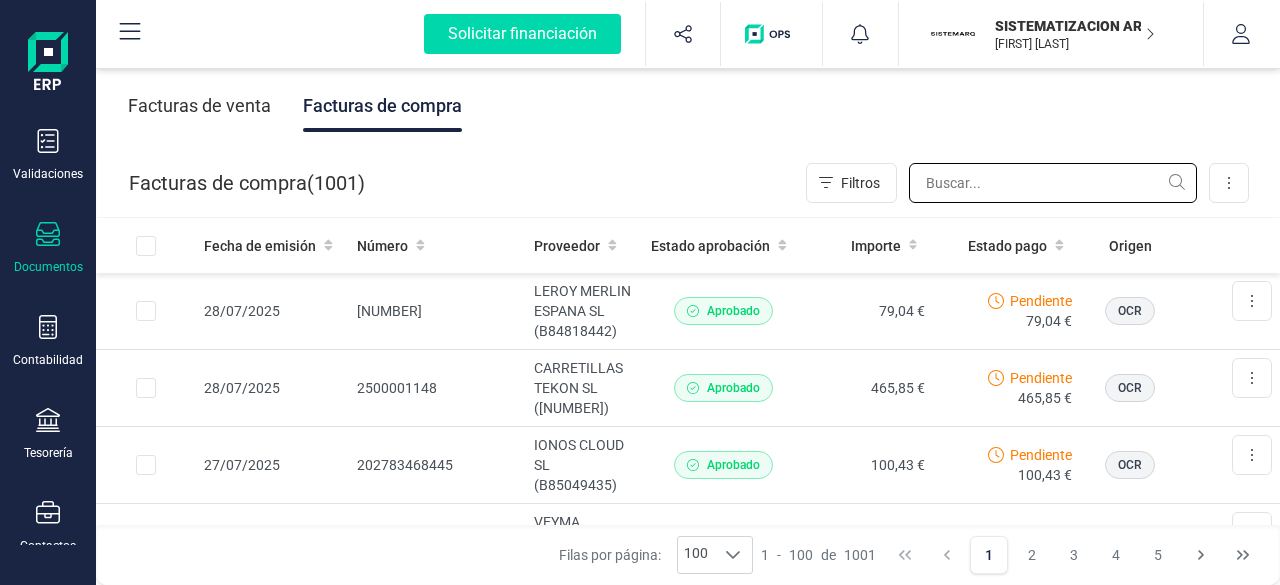 click at bounding box center (1053, 183) 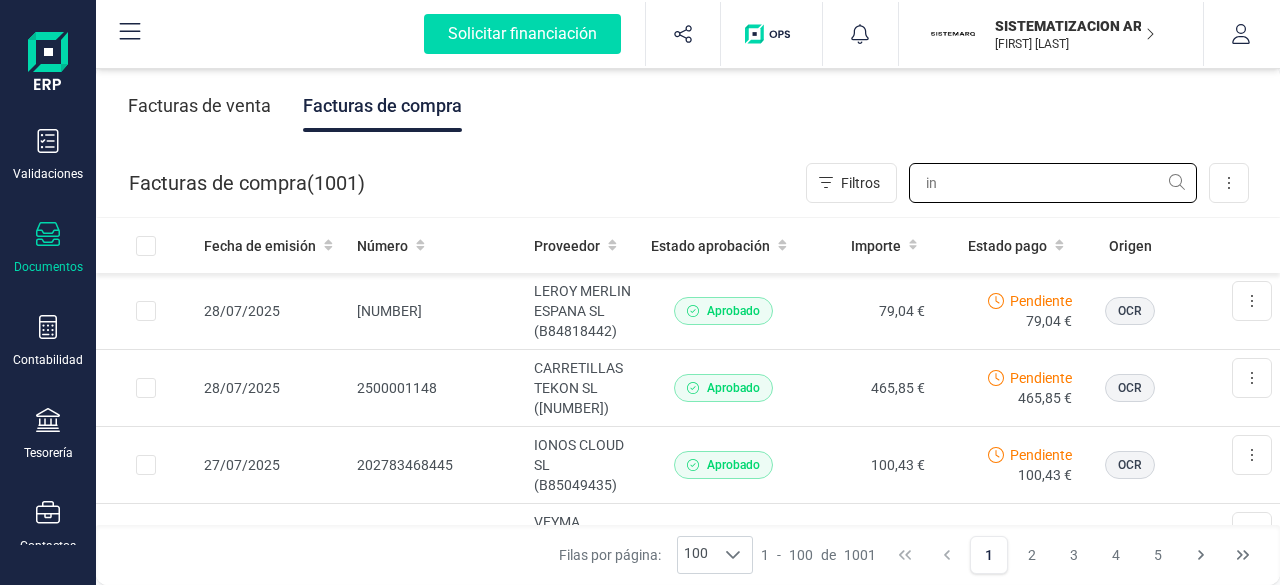 type on "ino" 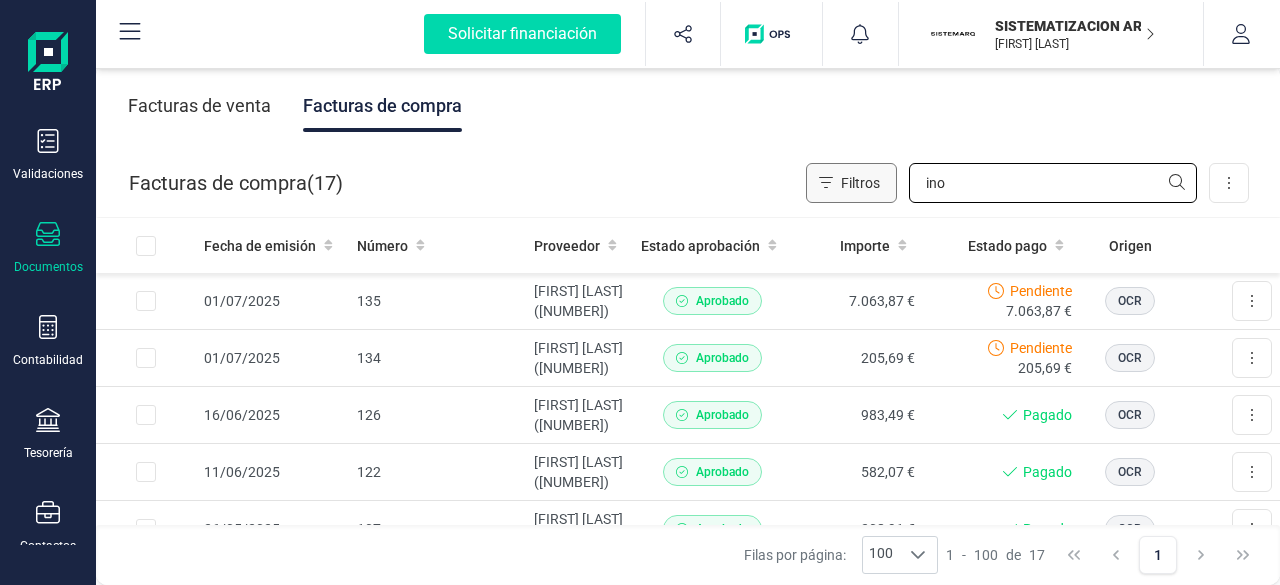 drag, startPoint x: 959, startPoint y: 180, endPoint x: 890, endPoint y: 165, distance: 70.61161 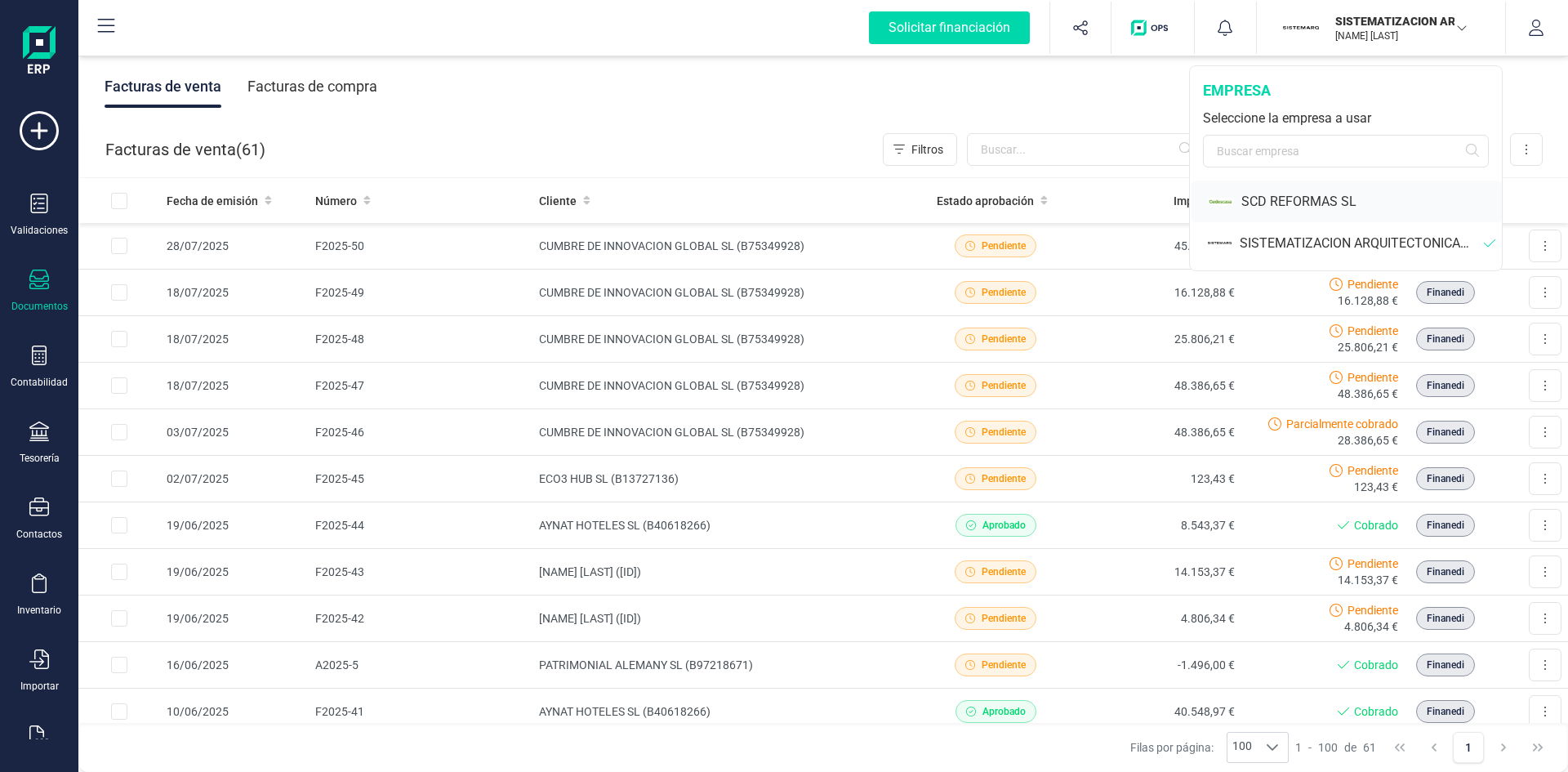scroll, scrollTop: 0, scrollLeft: 0, axis: both 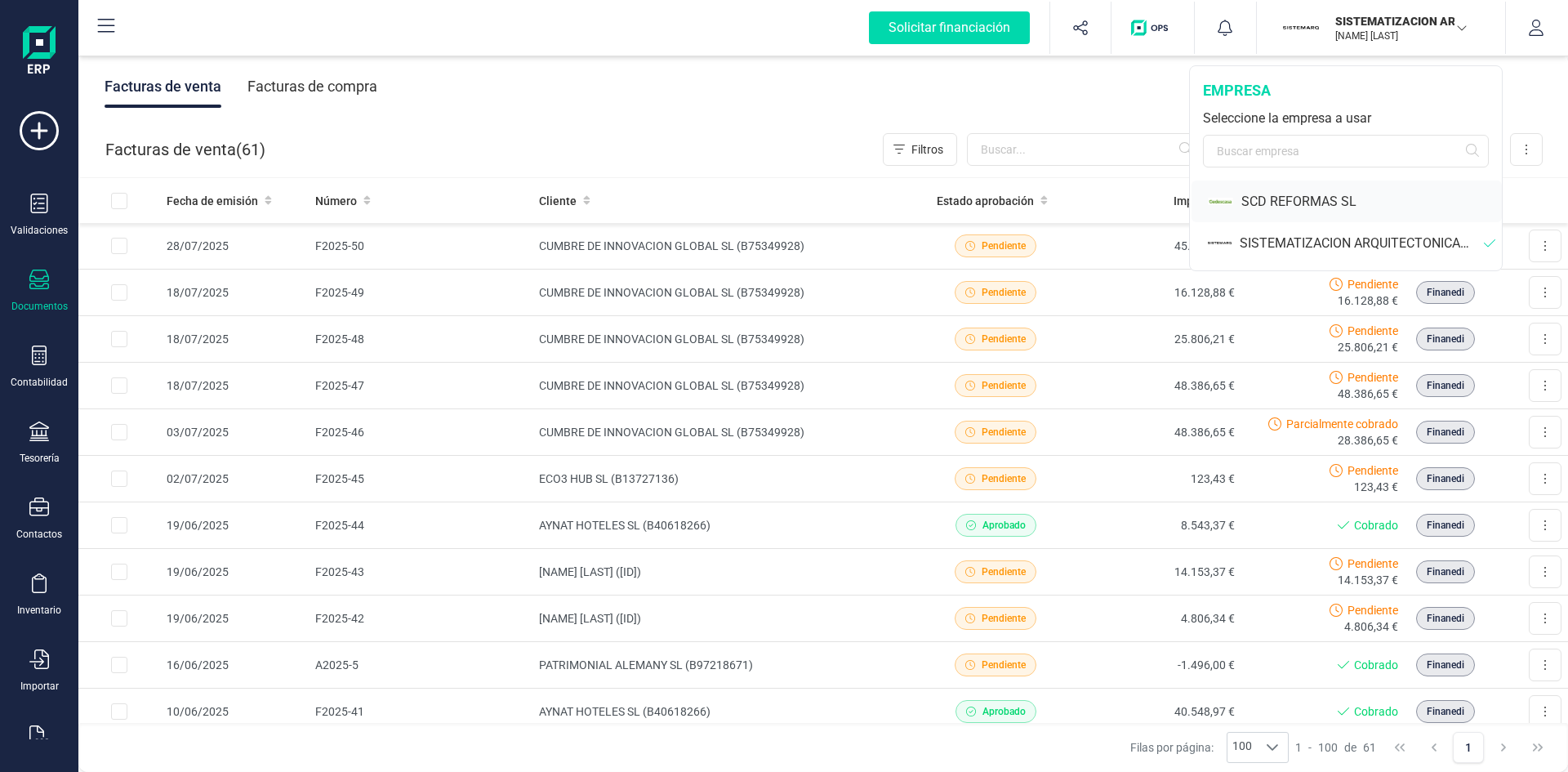 click on "SCD REFORMAS SL" at bounding box center (1371, 202) 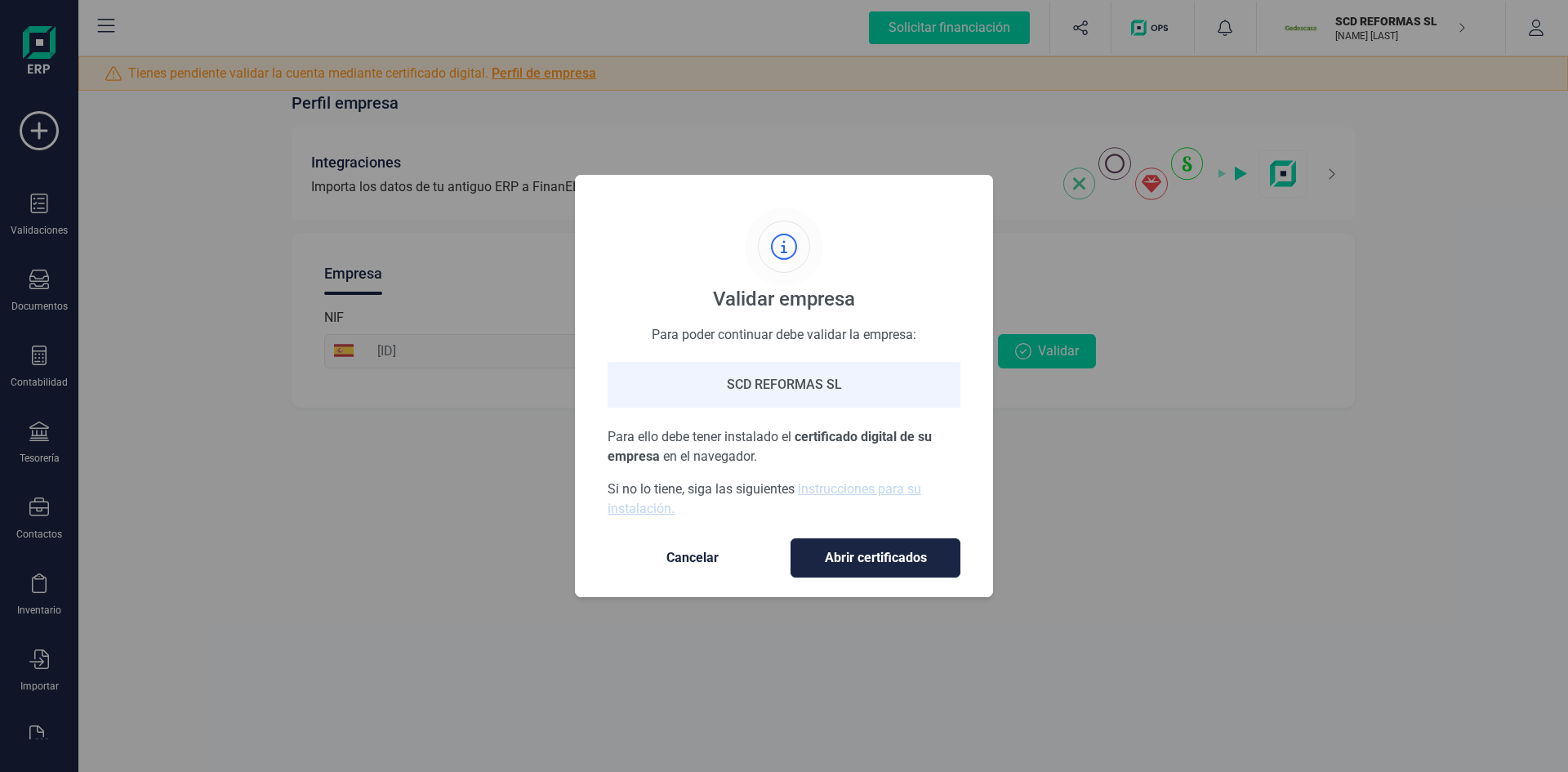 click on "Validar empresa Para poder continuar debe validar la empresa: SCD REFORMAS SL Para ello debe tener instalado el   certificado digital de su empresa   en el navegador. Si no lo tiene, siga las siguientes    instrucciones para su instalación. Cancelar Abrir certificados" at bounding box center (784, 386) 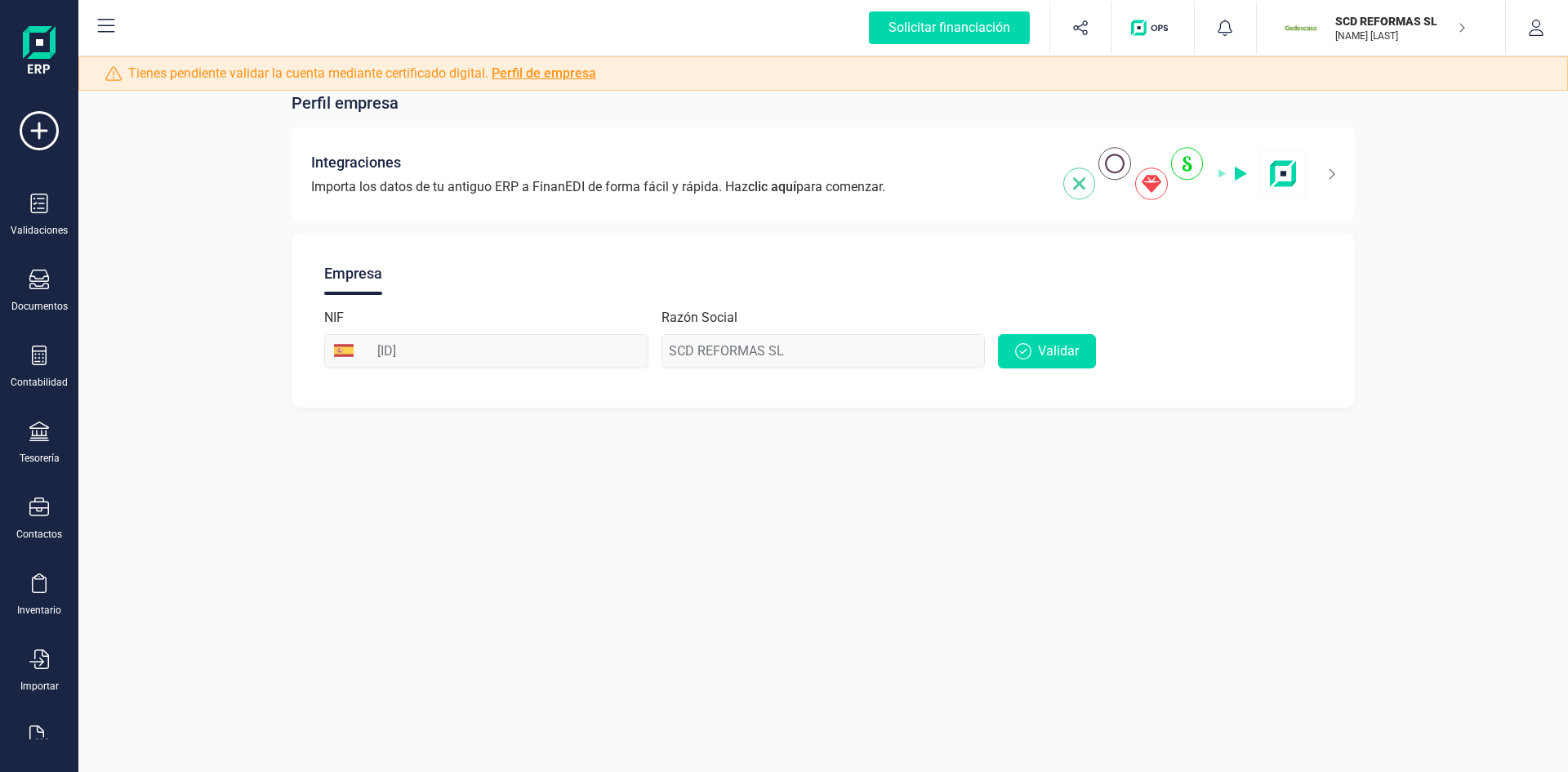 click on "Perfil empresa Integraciones Importa los datos de tu antiguo ERP a FinanEDI de forma fácil y rápida. Haz  clic aquí  para comenzar. Empresa NIF B72839632 Razón Social SCD REFORMAS SL Validar" at bounding box center (823, 386) 